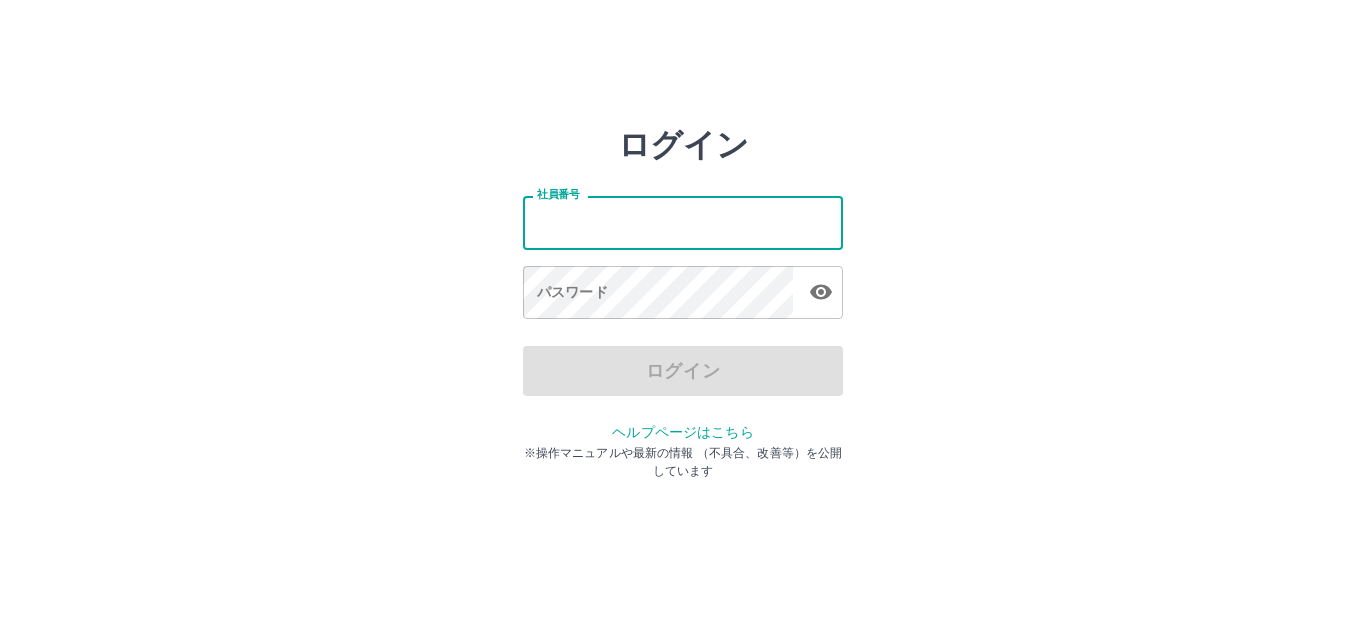 scroll, scrollTop: 0, scrollLeft: 0, axis: both 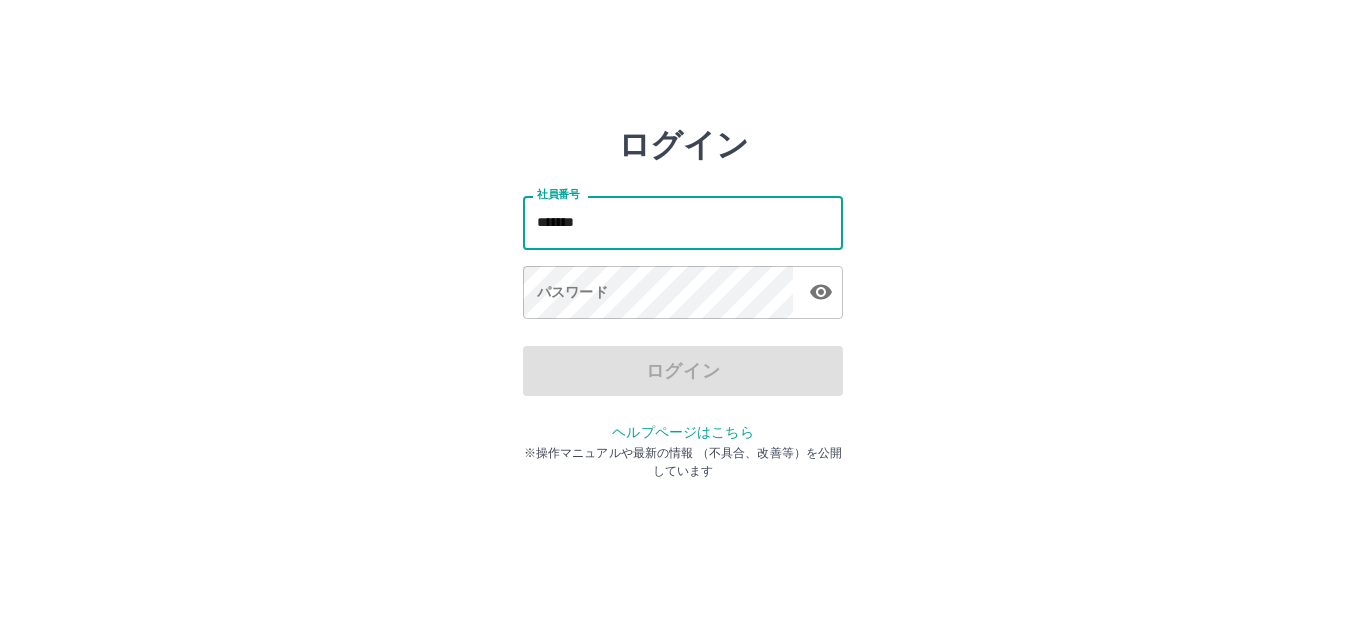 type on "*******" 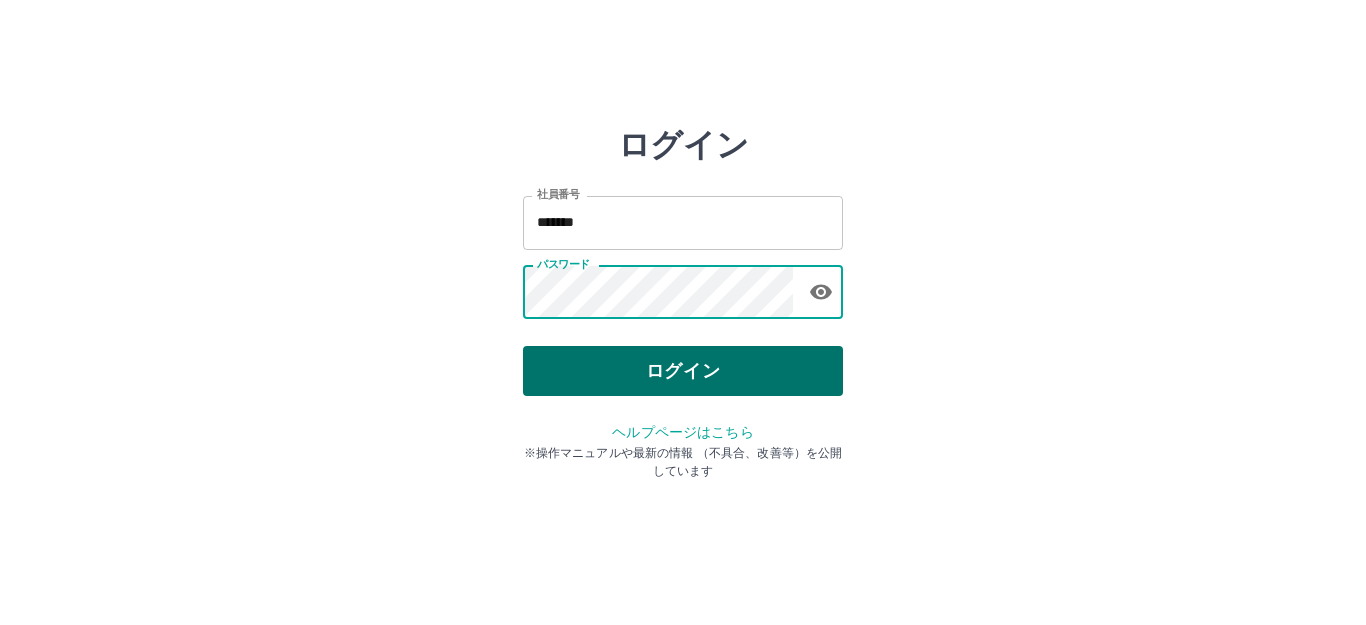 click on "ログイン" at bounding box center [683, 371] 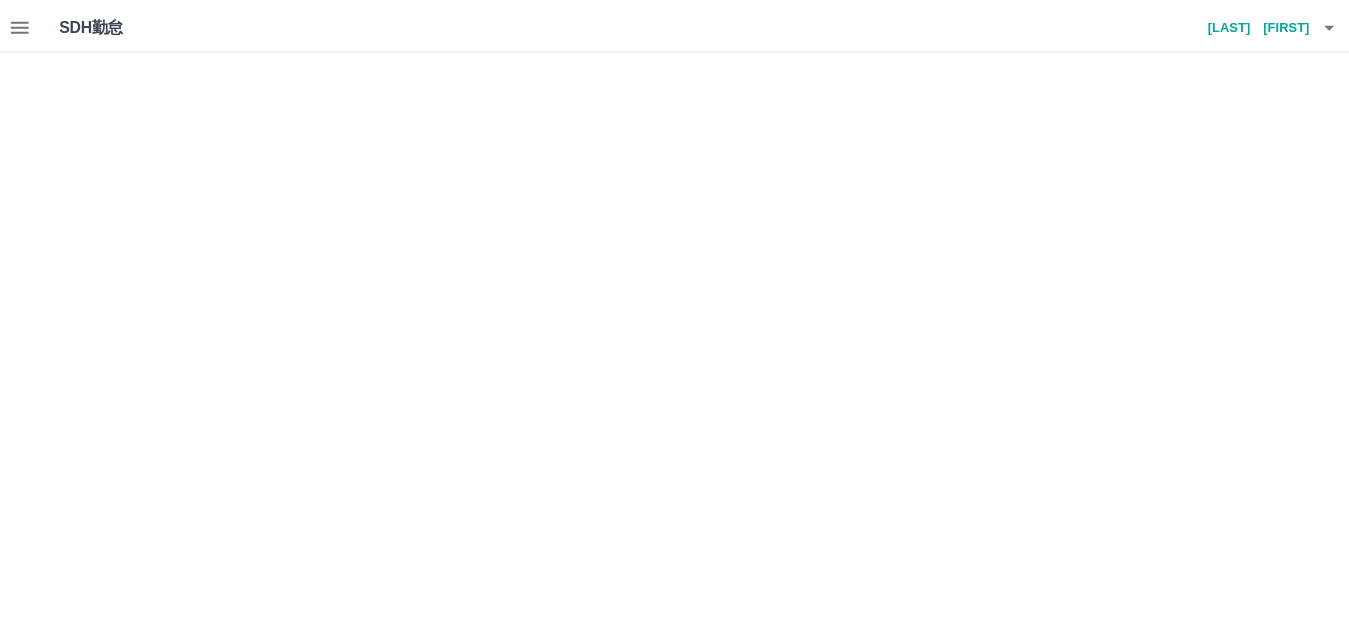 scroll, scrollTop: 0, scrollLeft: 0, axis: both 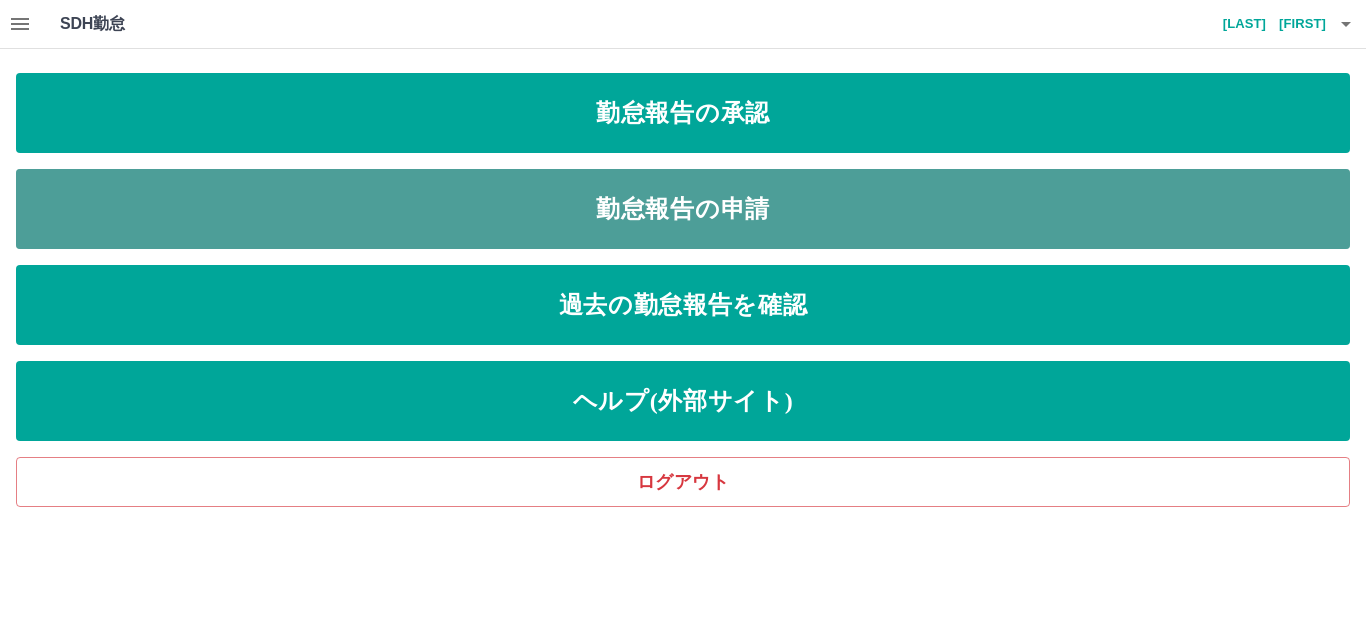 click on "勤怠報告の申請" at bounding box center [683, 209] 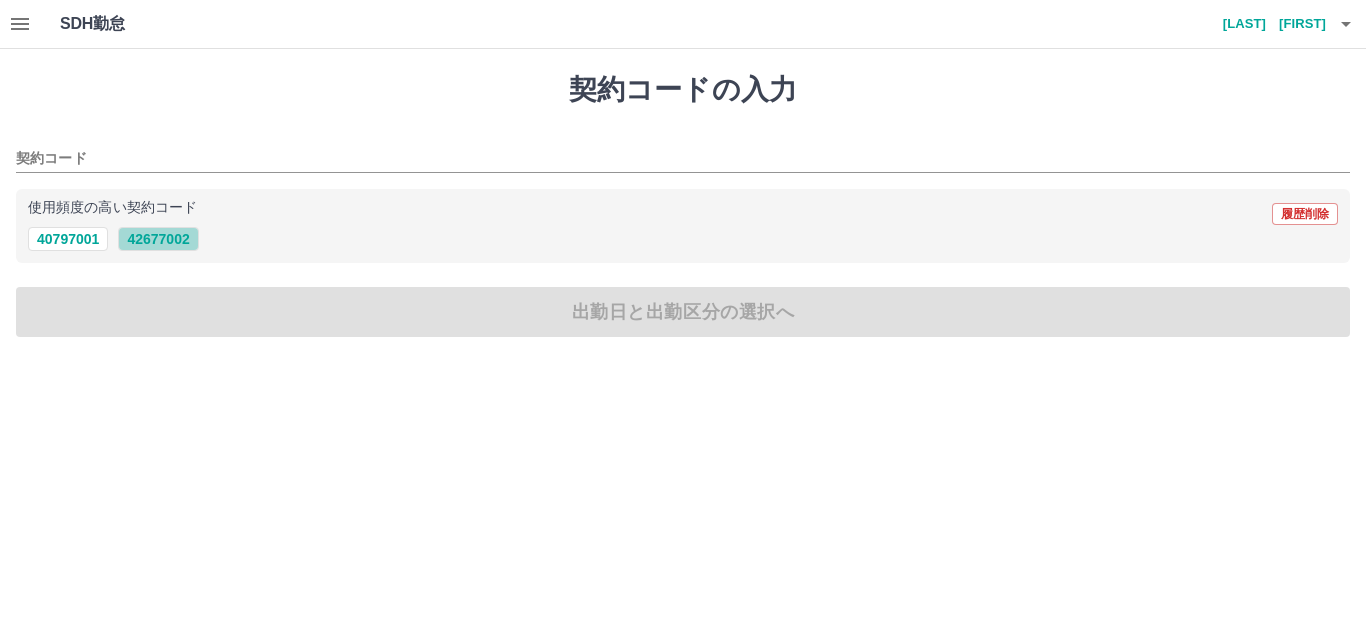 click on "42677002" at bounding box center [158, 239] 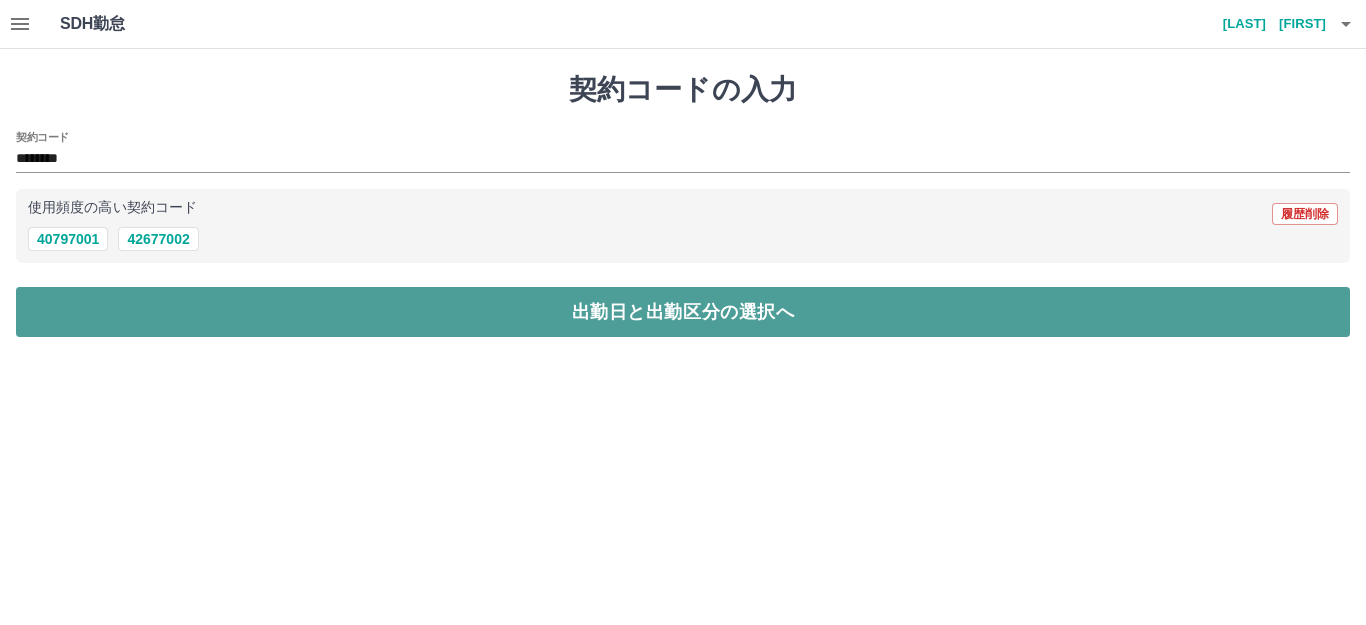 click on "出勤日と出勤区分の選択へ" at bounding box center (683, 312) 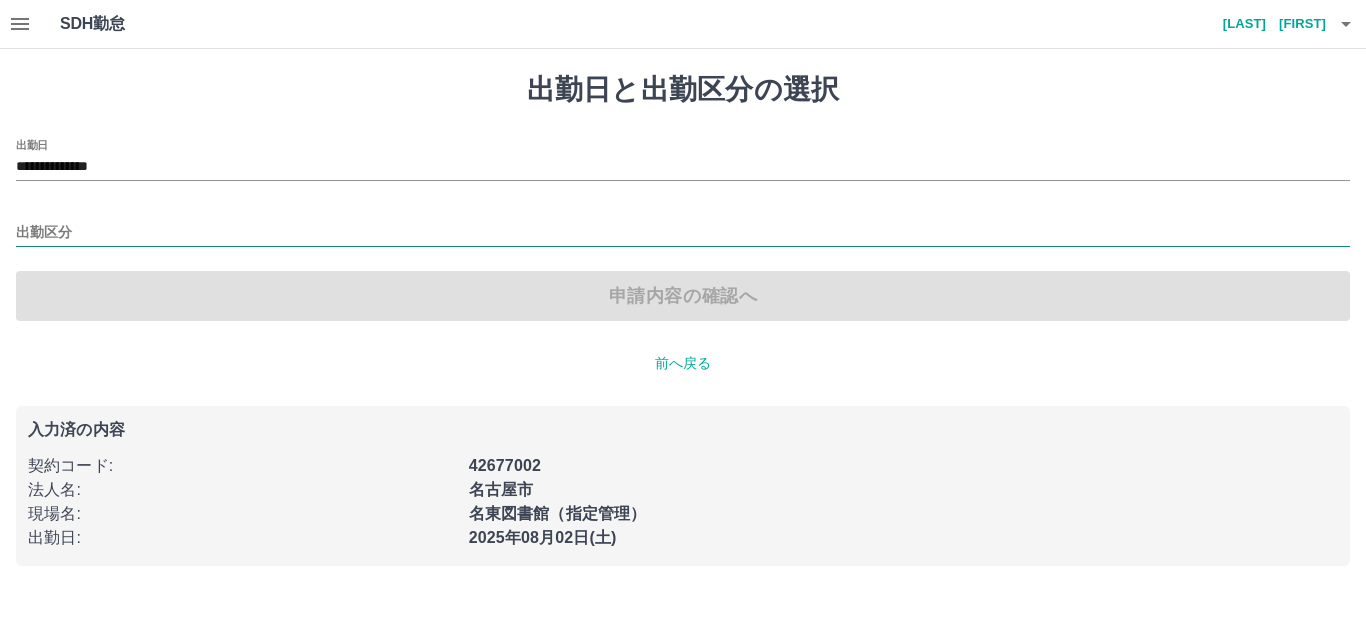 click on "出勤区分" at bounding box center (683, 233) 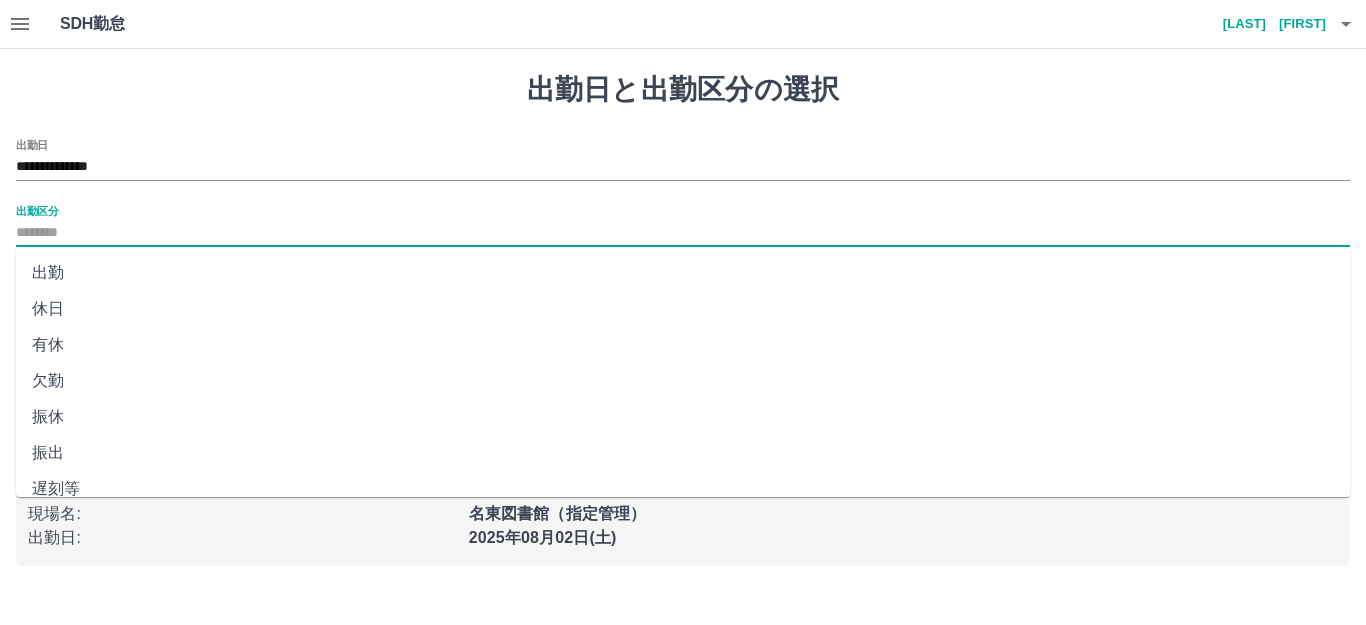 click on "出勤" at bounding box center [683, 273] 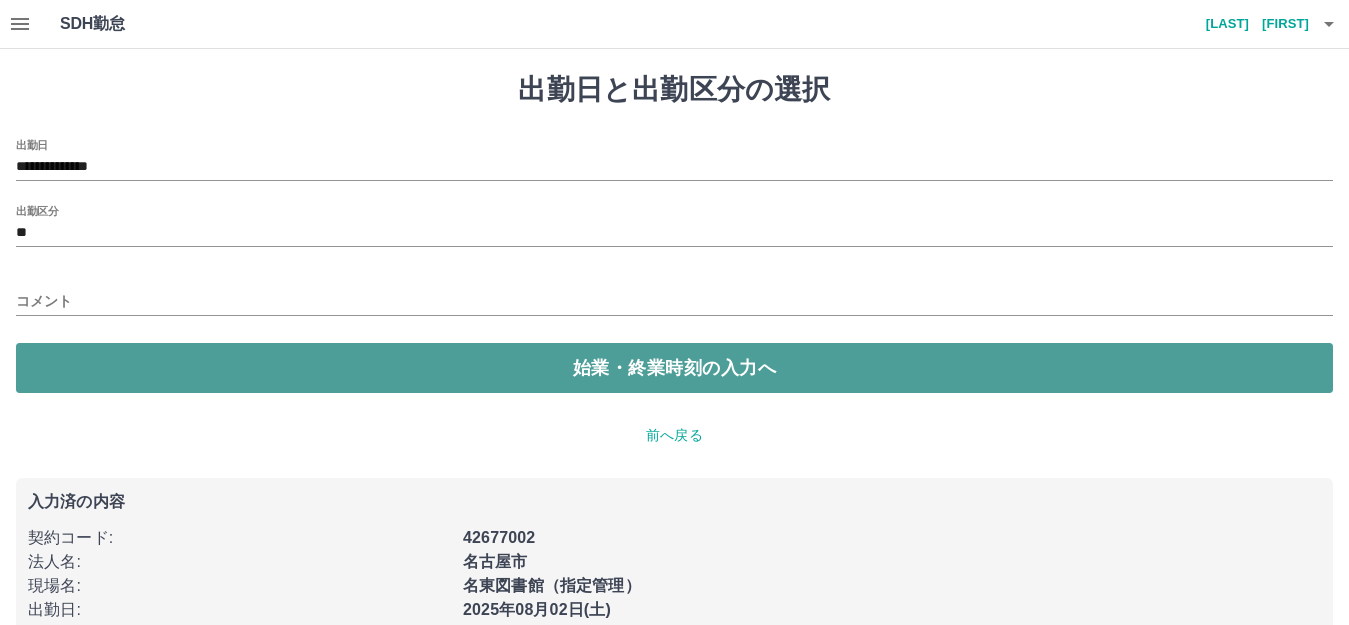 click on "始業・終業時刻の入力へ" at bounding box center (674, 368) 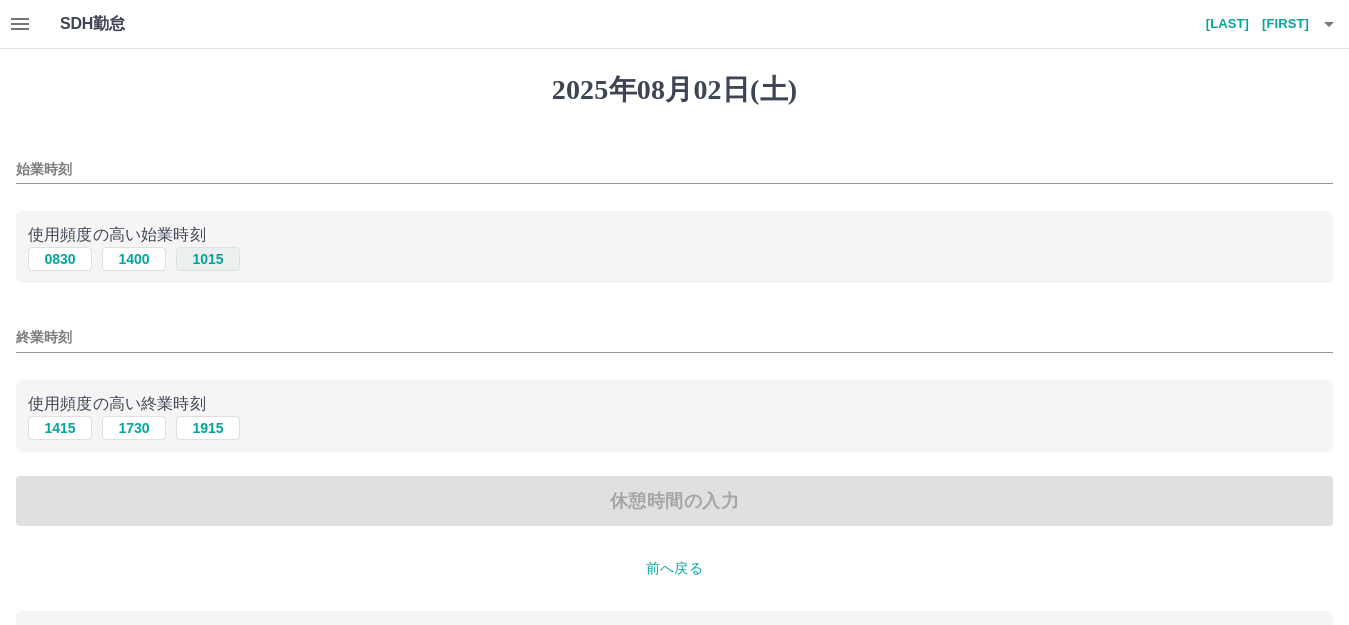 click on "1015" at bounding box center [208, 259] 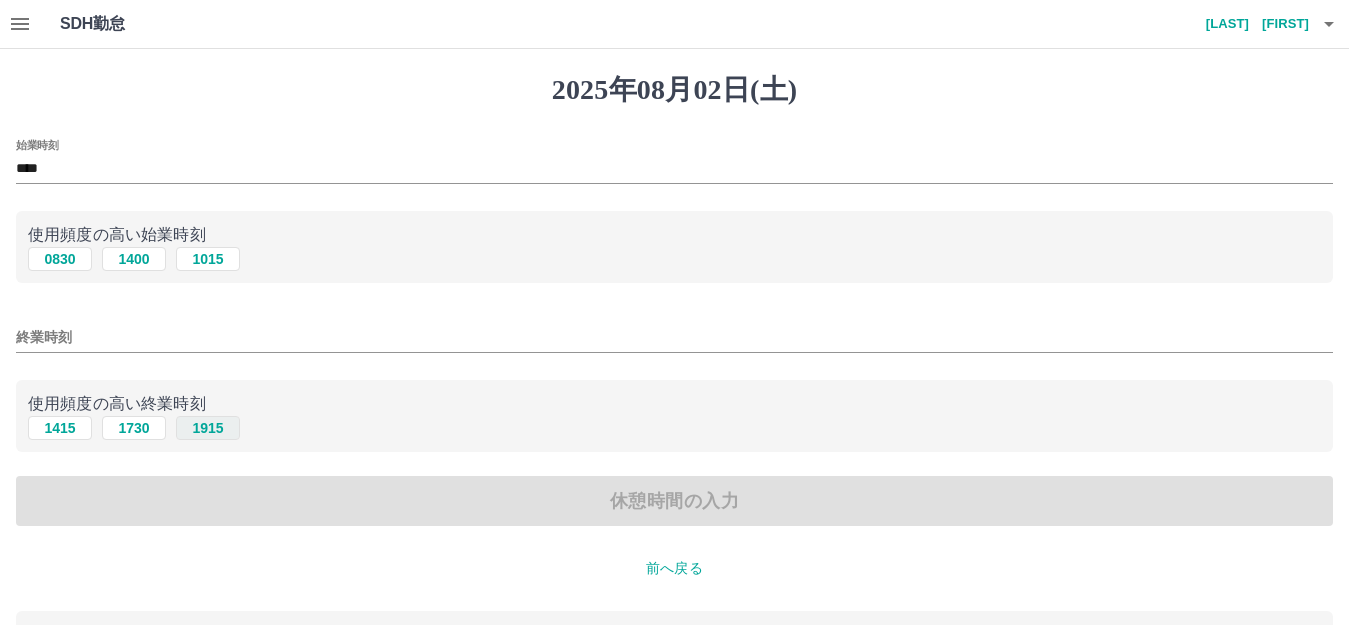 click on "1915" at bounding box center (208, 428) 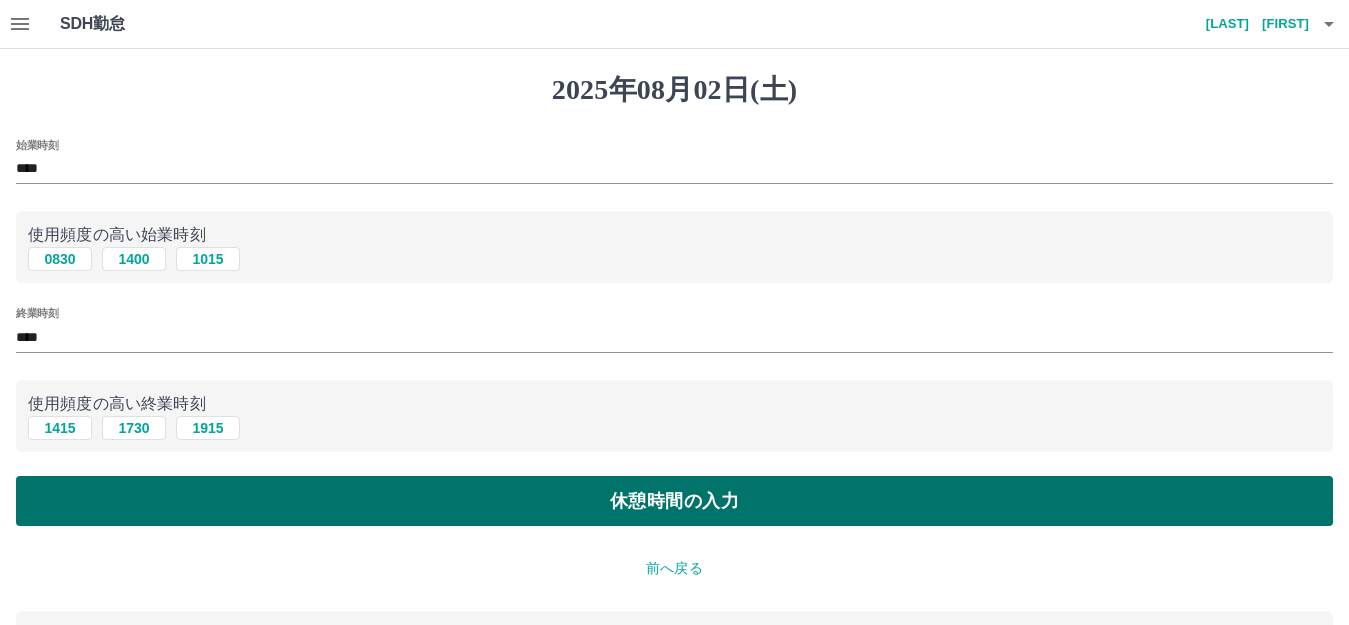 click on "休憩時間の入力" at bounding box center [674, 501] 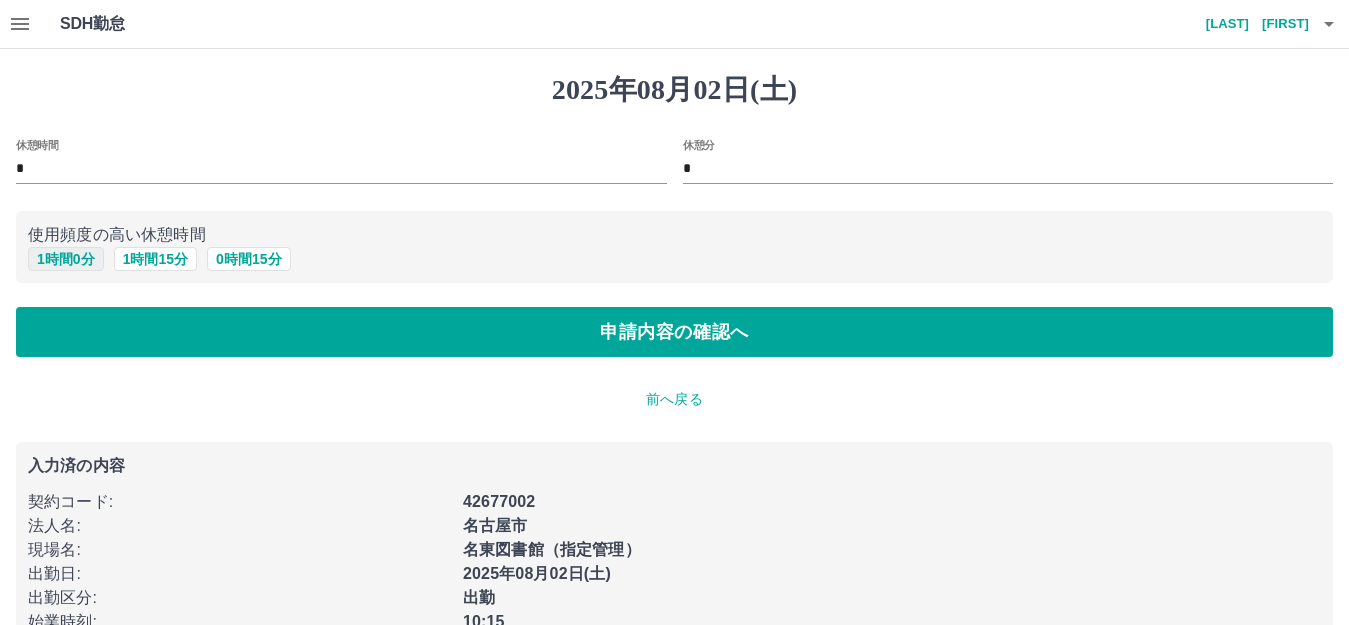 click on "1 時間 0 分" at bounding box center (66, 259) 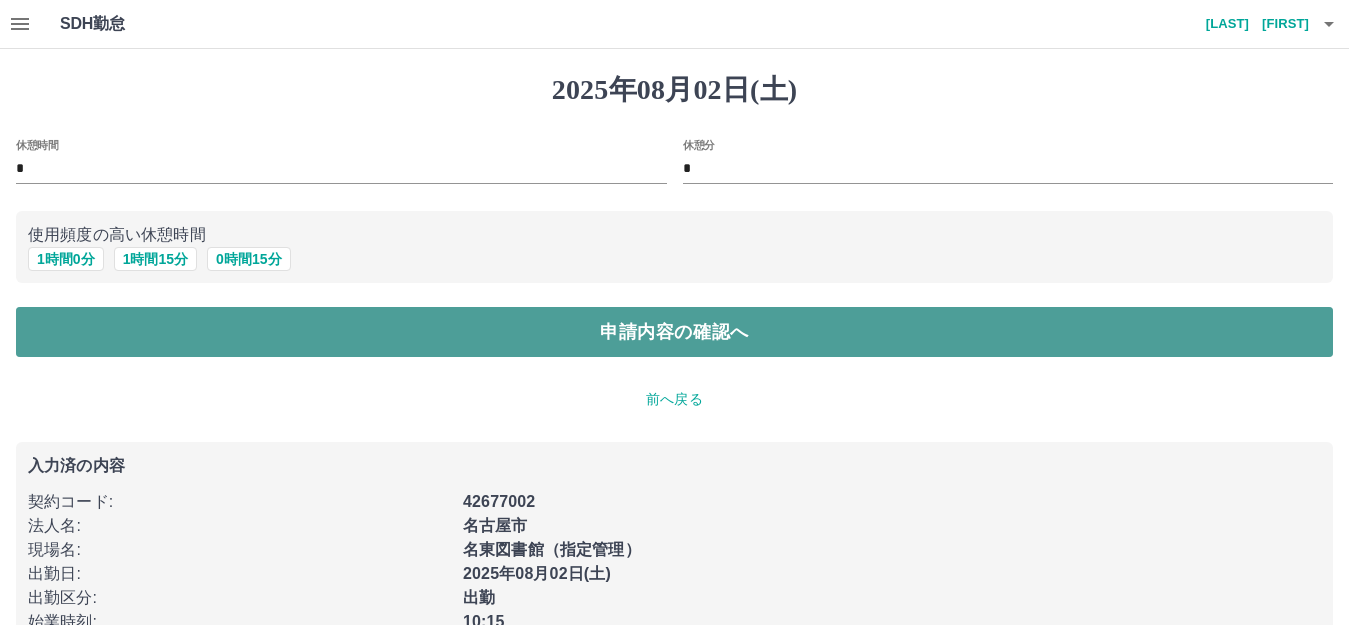 click on "申請内容の確認へ" at bounding box center [674, 332] 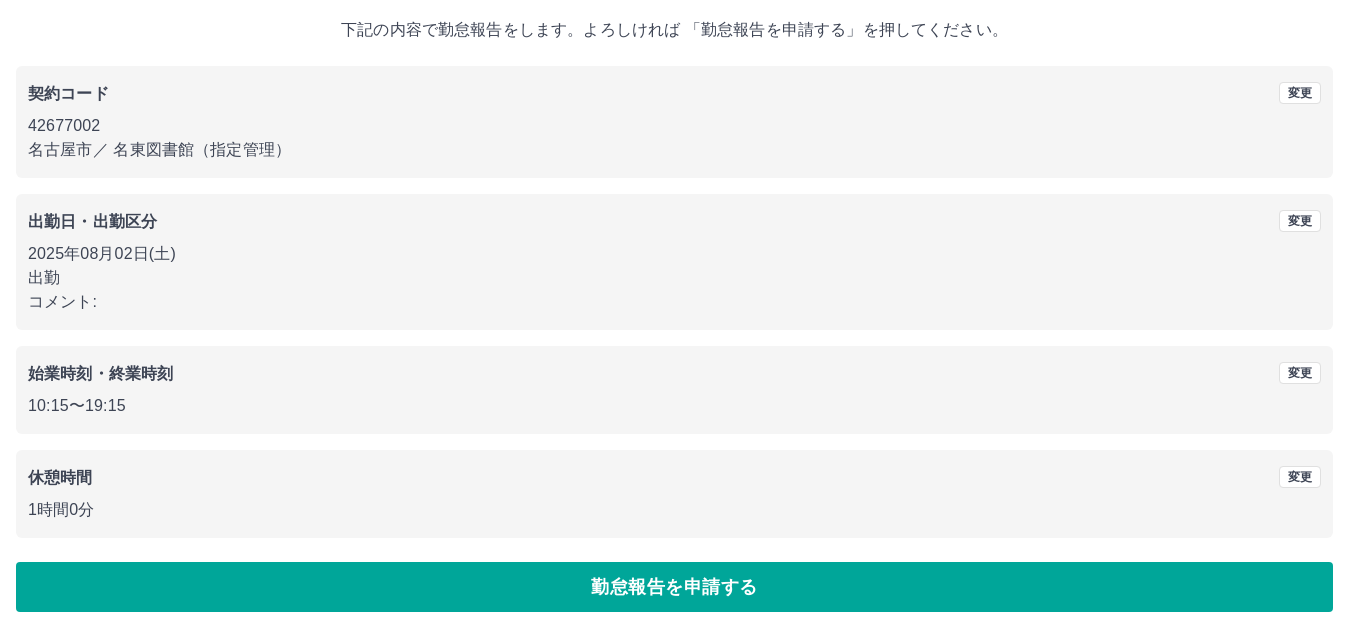 scroll, scrollTop: 124, scrollLeft: 0, axis: vertical 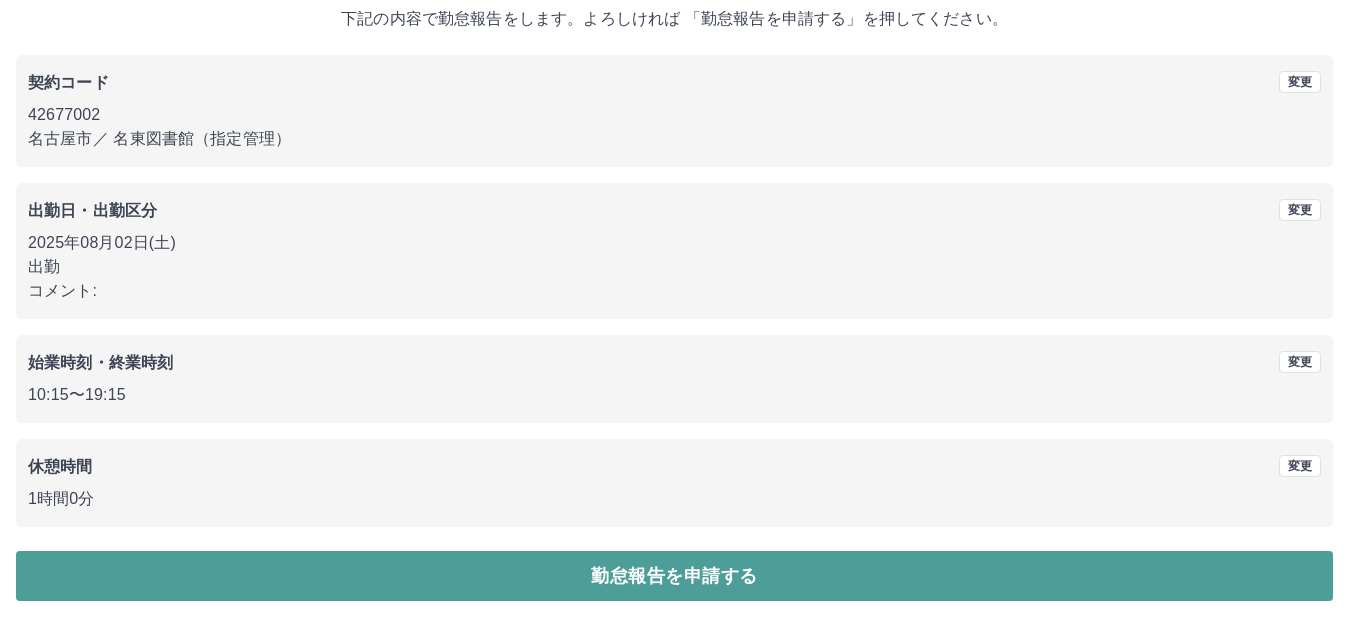 click on "勤怠報告を申請する" at bounding box center (674, 576) 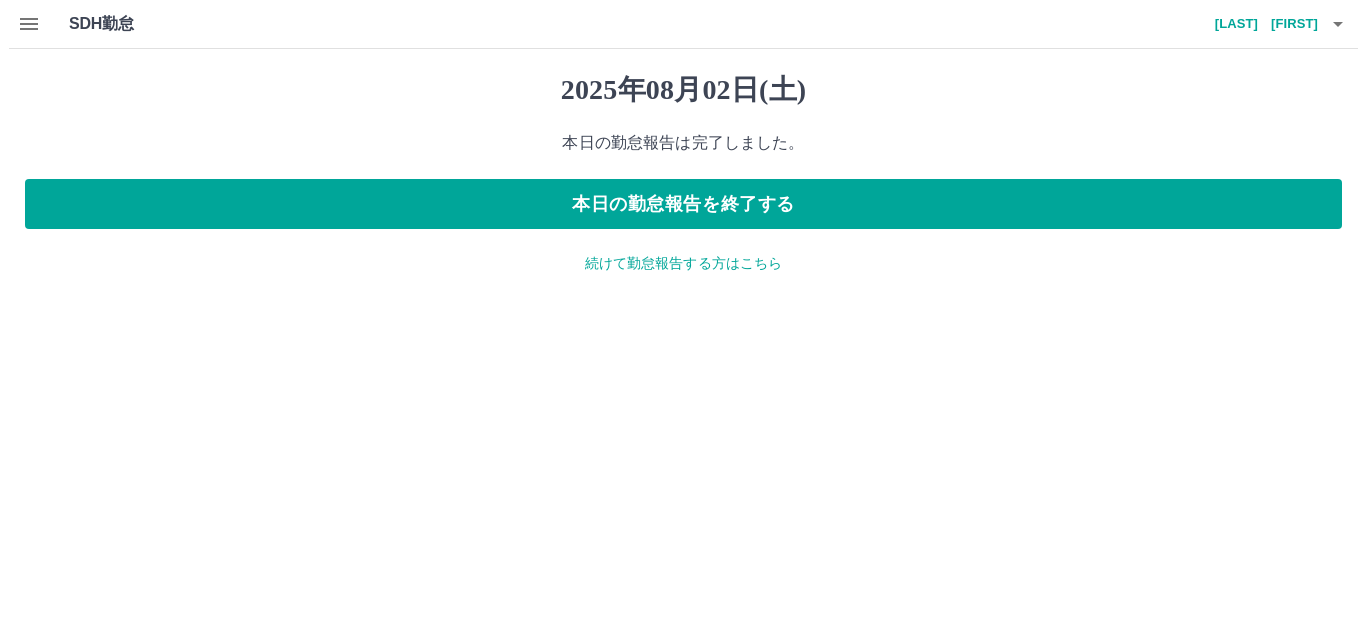 scroll, scrollTop: 0, scrollLeft: 0, axis: both 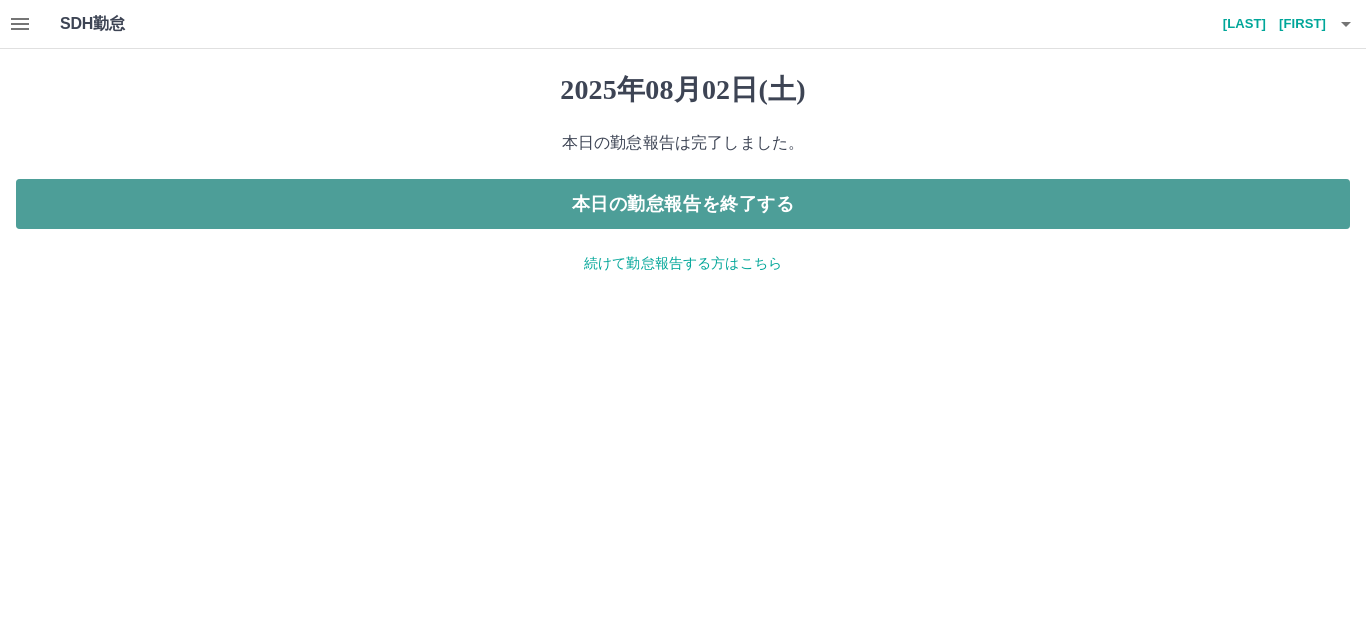 click on "本日の勤怠報告を終了する" at bounding box center [683, 204] 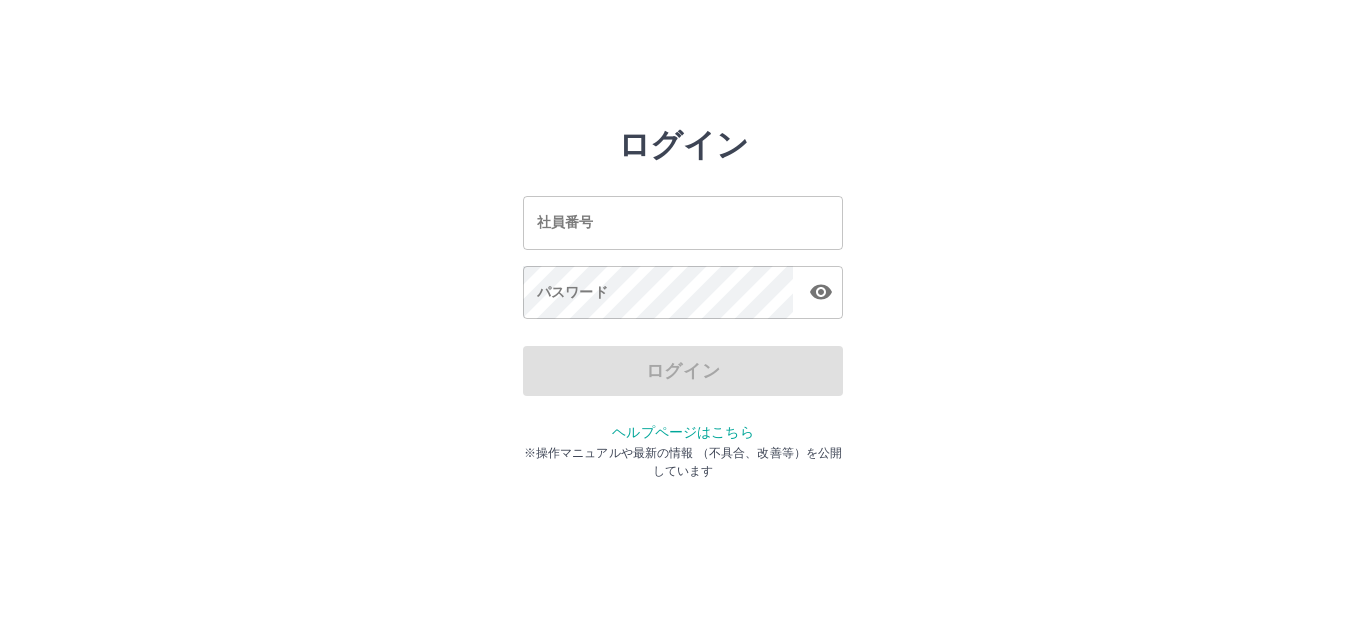 scroll, scrollTop: 0, scrollLeft: 0, axis: both 